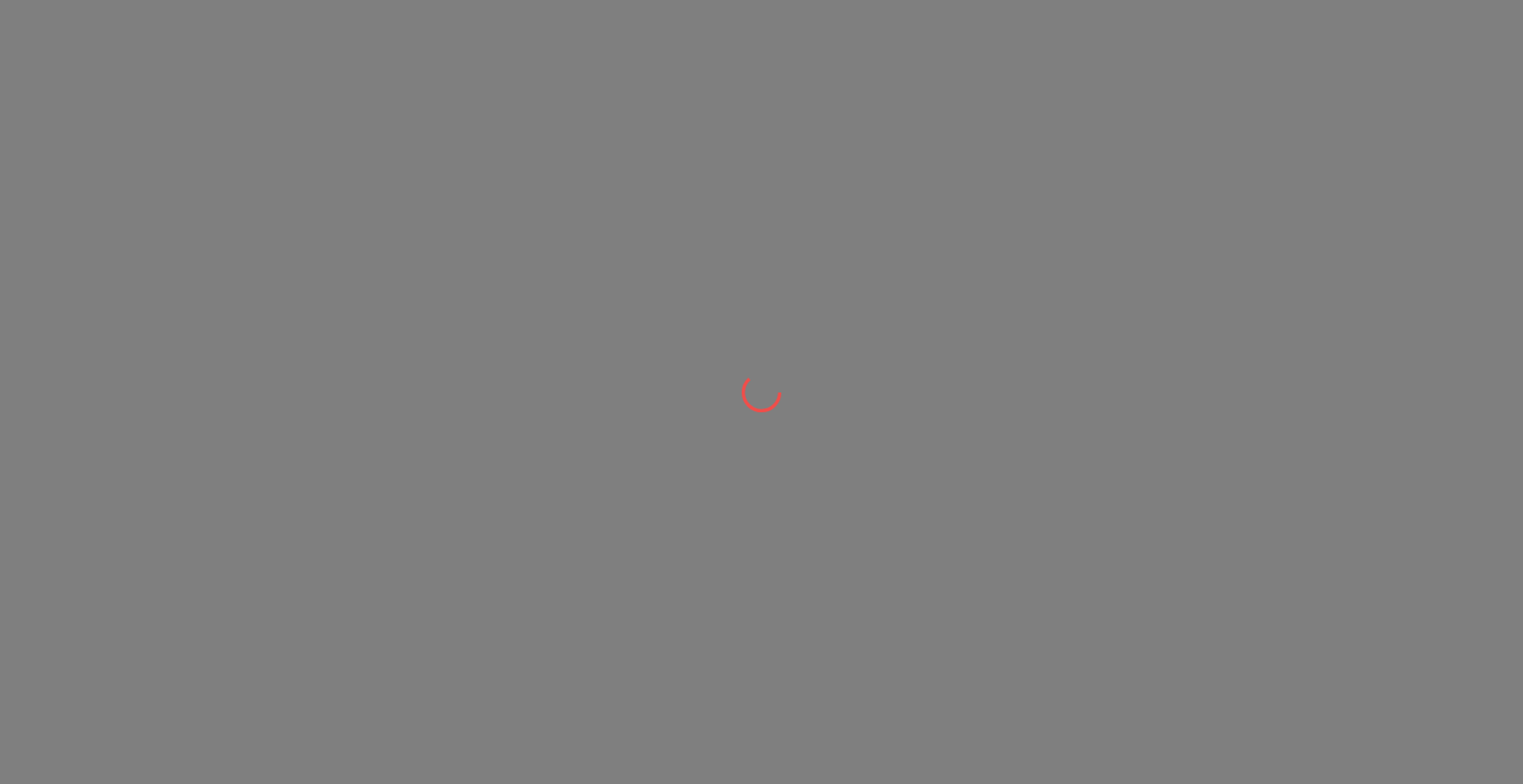 scroll, scrollTop: 0, scrollLeft: 0, axis: both 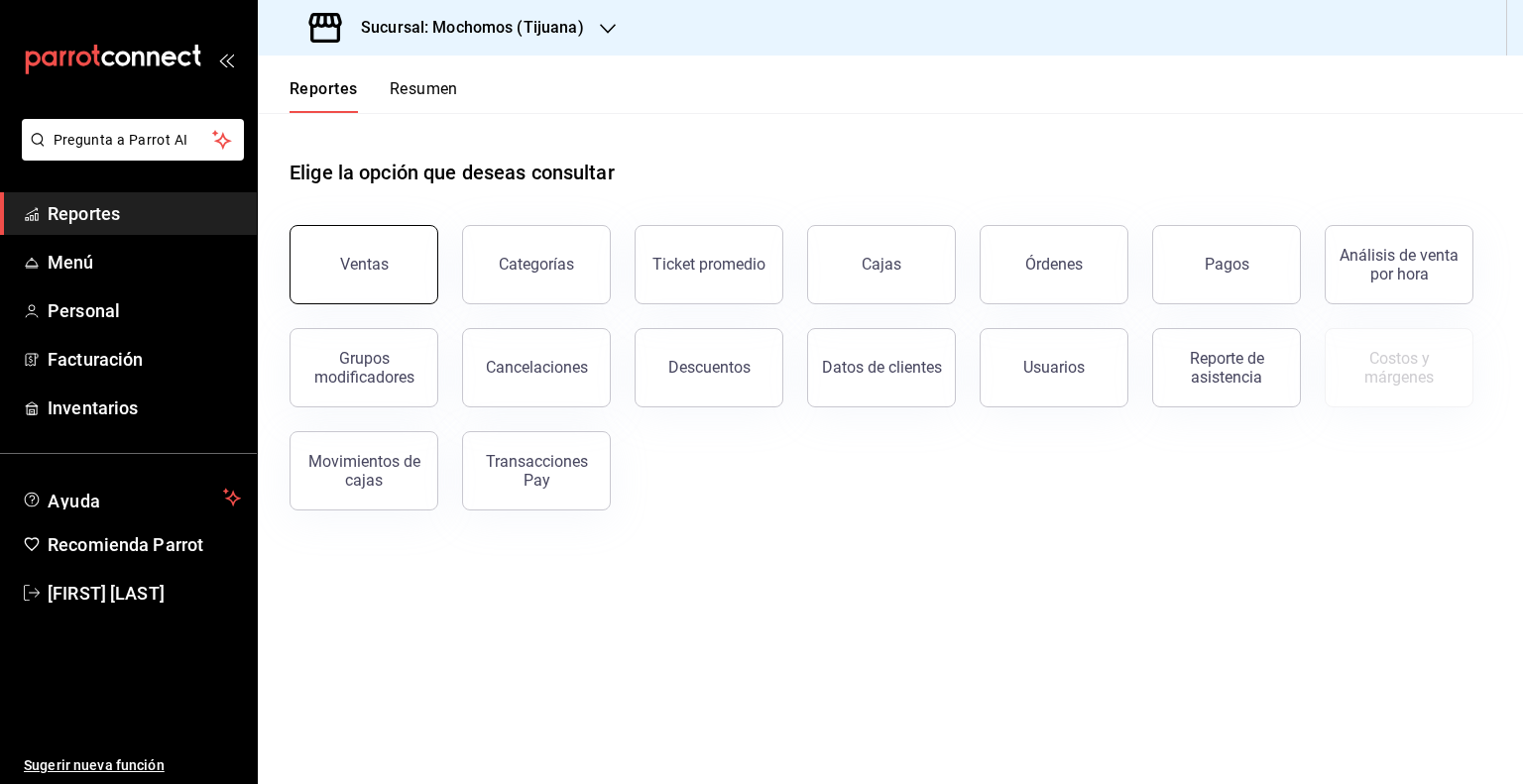 click on "Ventas" at bounding box center (364, 265) 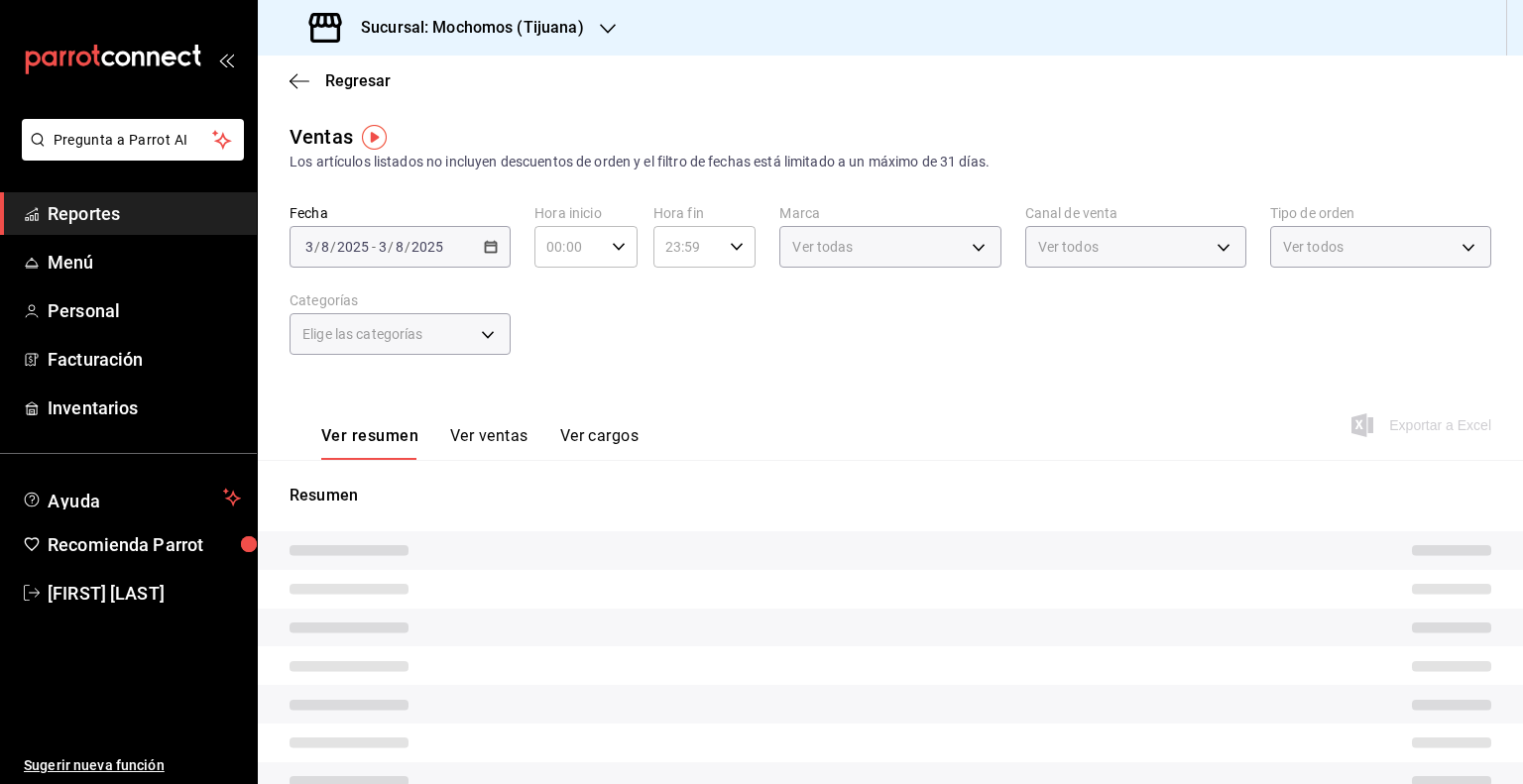 type on "05:00" 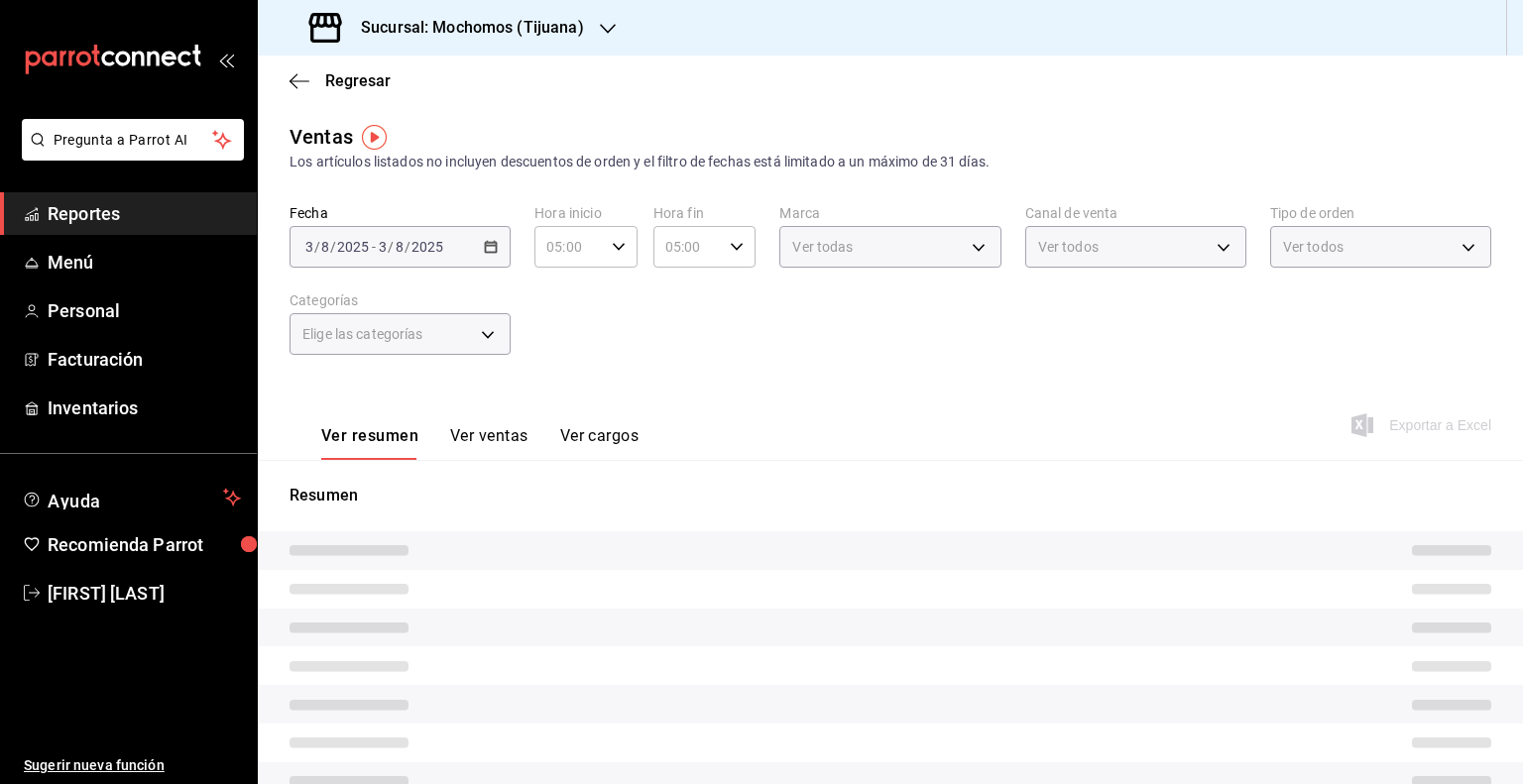 type on "PARROT,UBER_EATS,RAPPI,DIDI_FOOD,ONLINE" 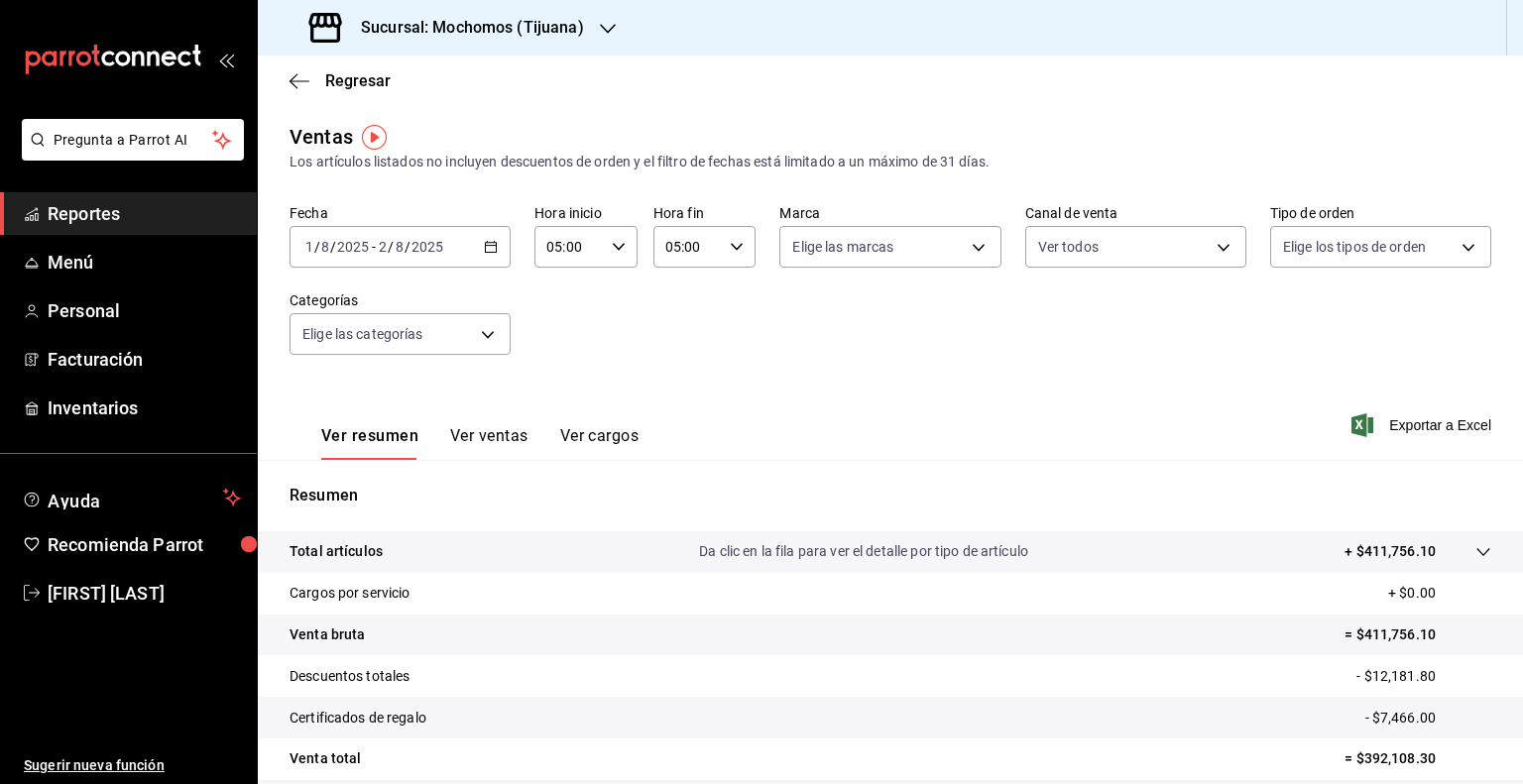 click on "2025-08-01 1 / 8 / 2025 - 2025-08-02 2 / 8 / 2025" at bounding box center (400, 247) 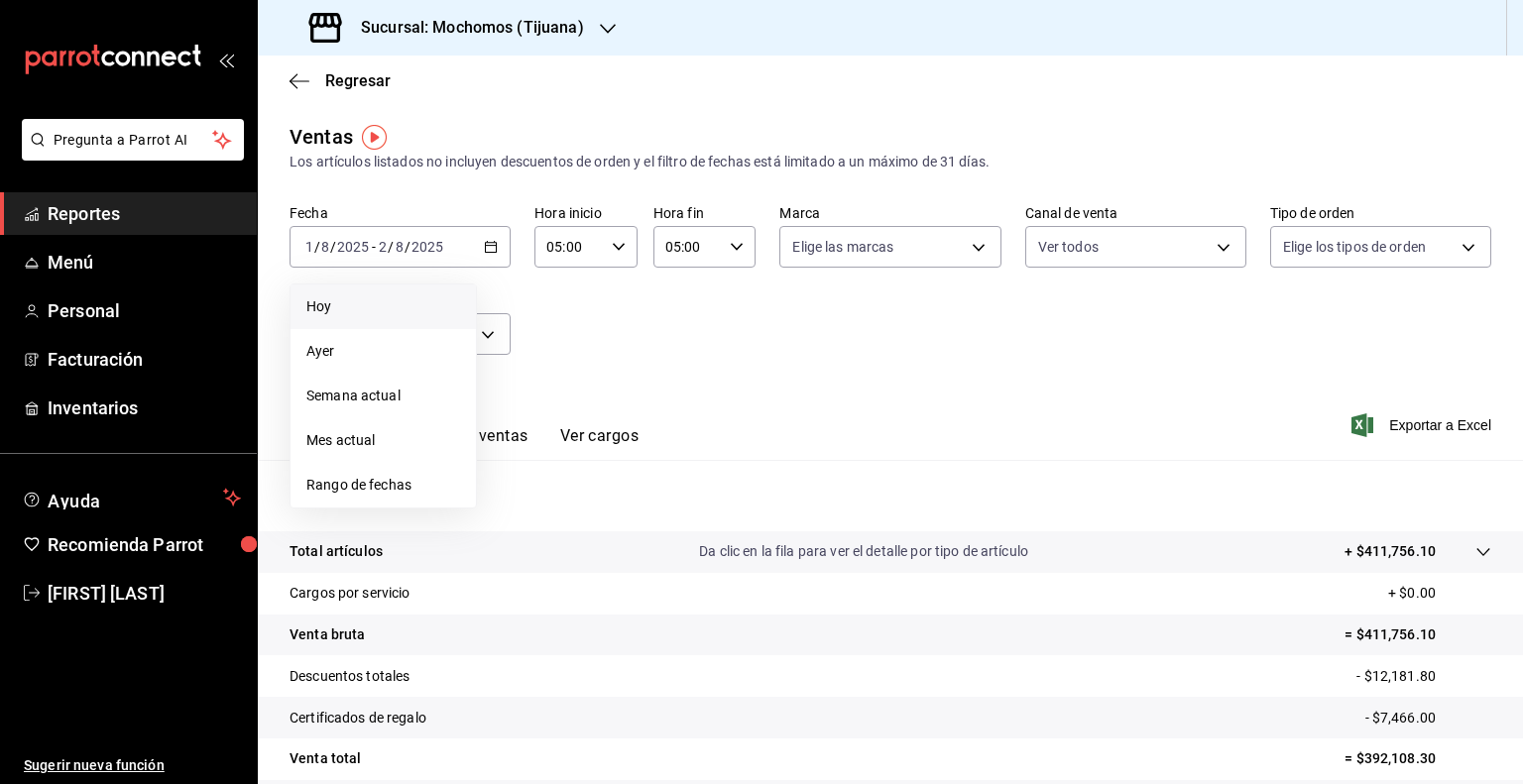 click on "Hoy" at bounding box center [383, 306] 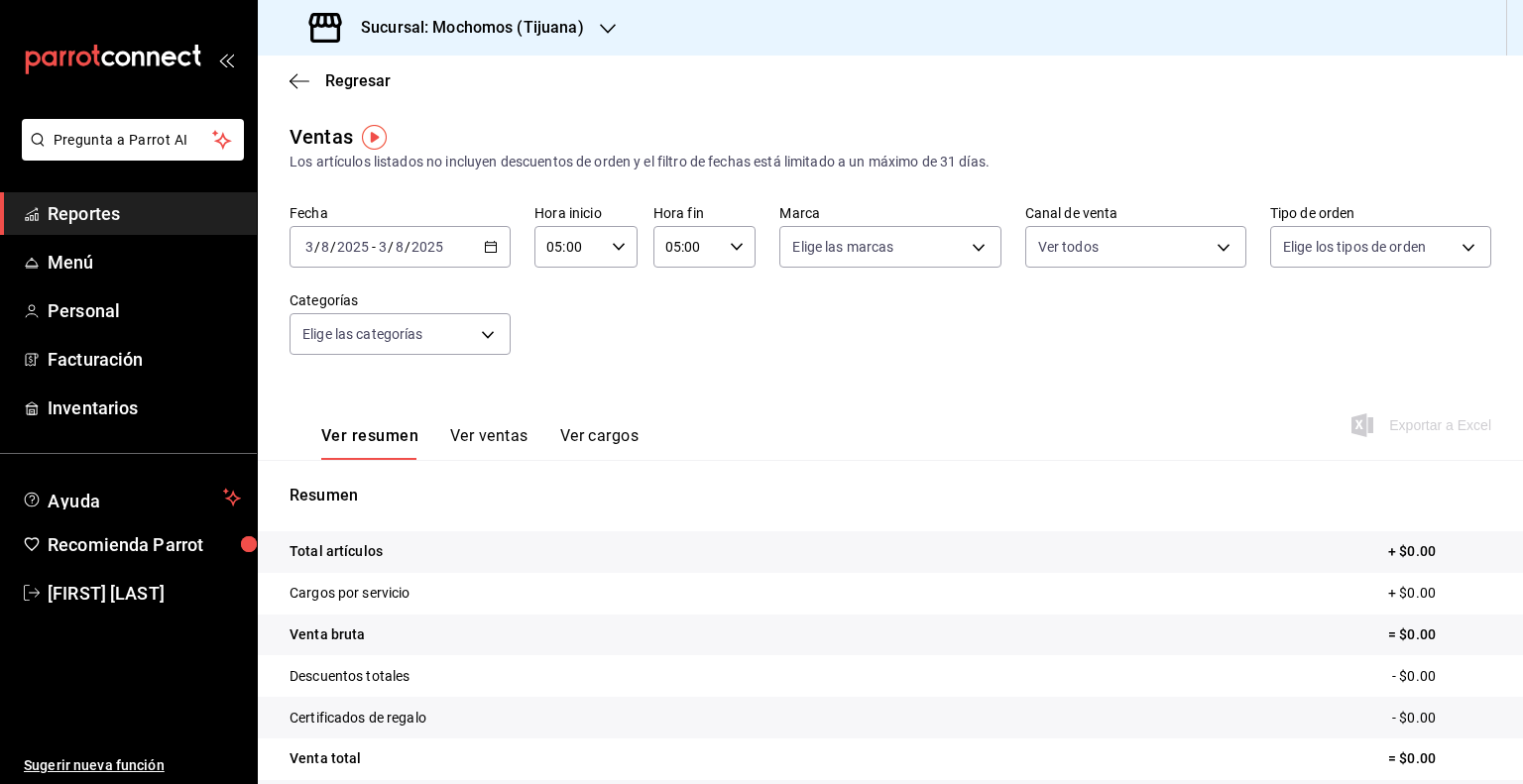 click on "2025-08-03 3 / 8 / 2025 - 2025-08-03 3 / 8 / 2025" at bounding box center (400, 247) 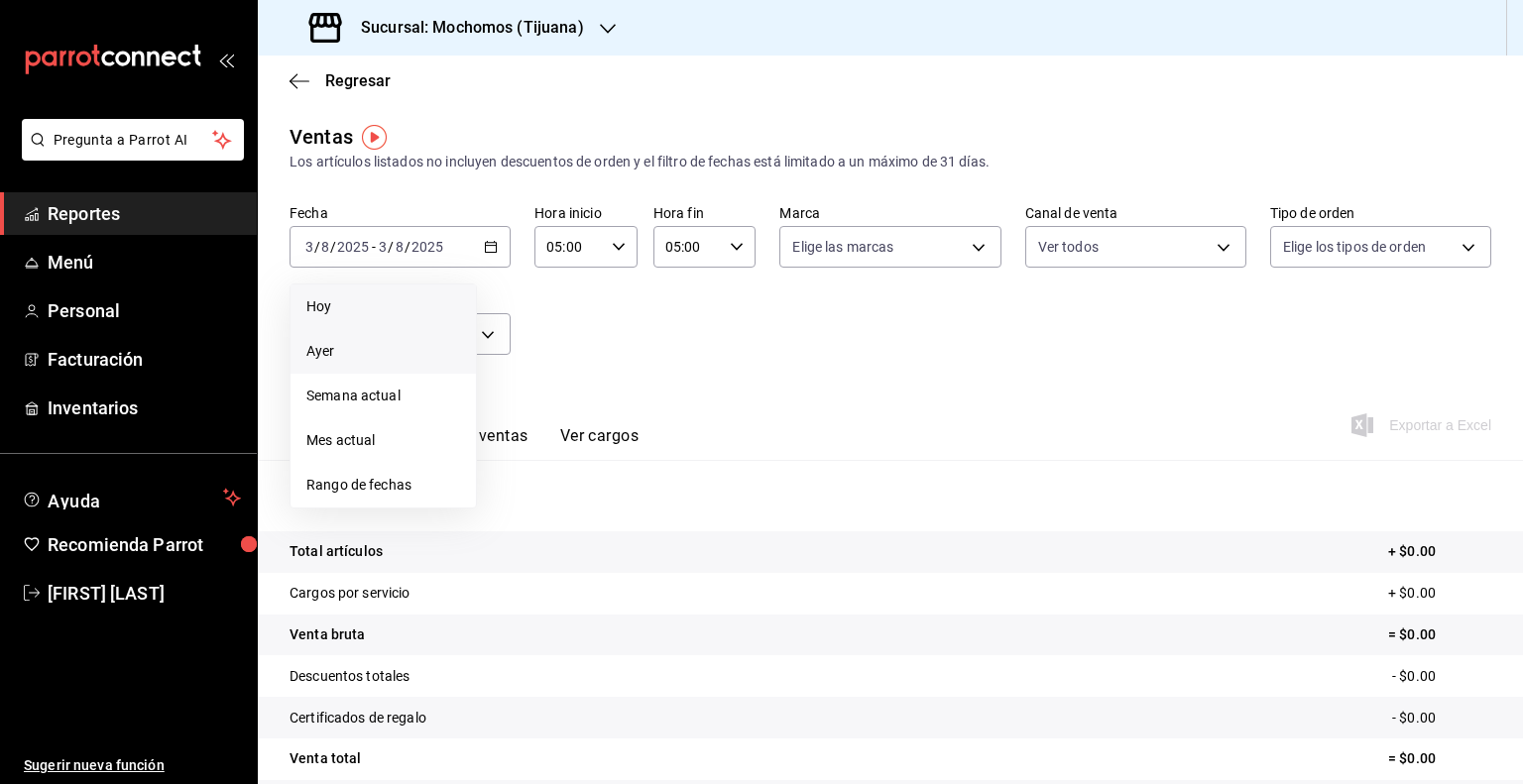 click on "Ayer" at bounding box center [383, 351] 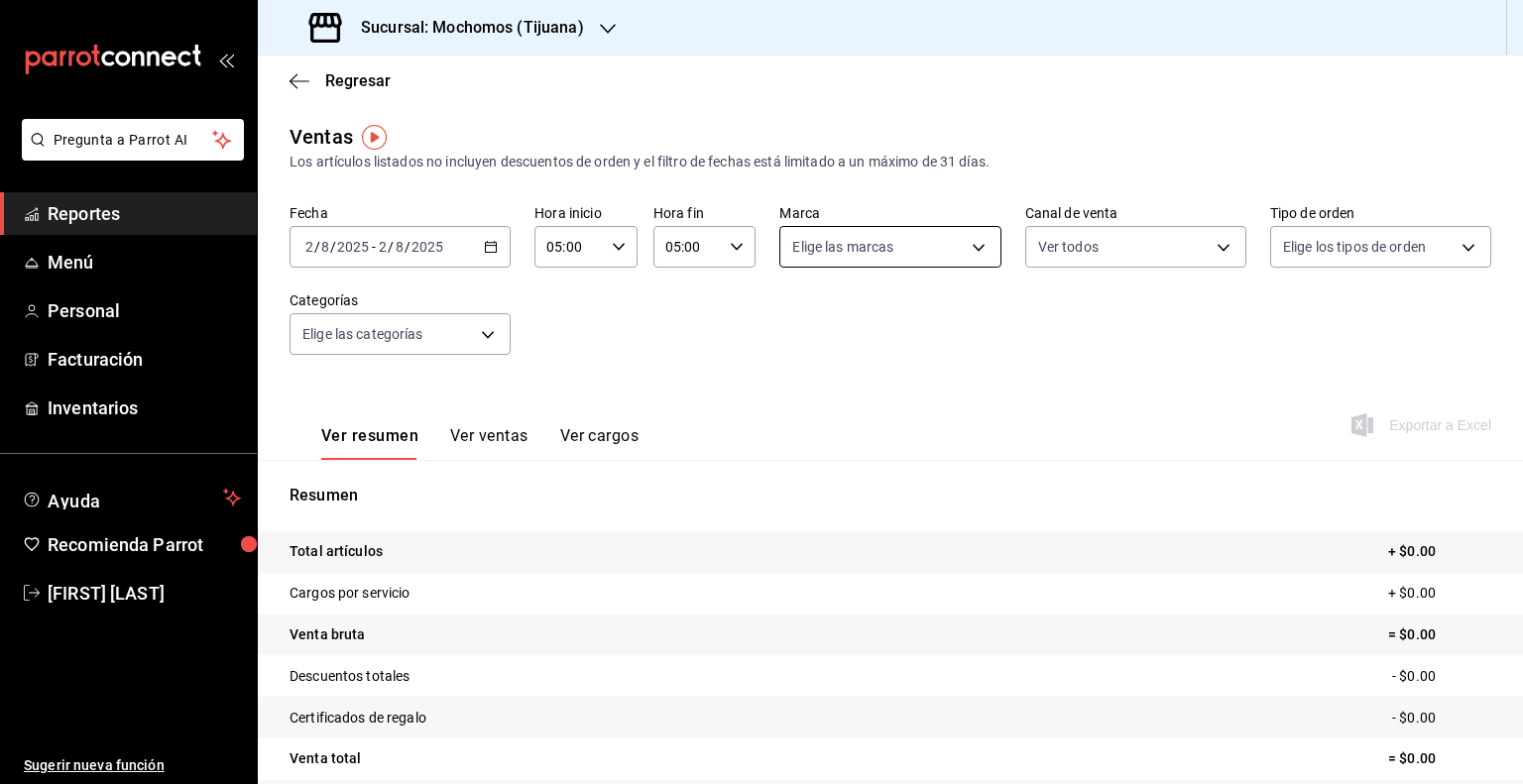 click on "Pregunta a Parrot AI Reportes   Menú   Personal   Facturación   Inventarios   Ayuda Recomienda Parrot   [FIRST] [LAST]   Sugerir nueva función   Sucursal: Mochomos ([CITY]) Regresar Ventas Los artículos listados no incluyen descuentos de orden y el filtro de fechas está limitado a un máximo de 31 días. Fecha [DATE] [DATE] - [DATE] [DATE] Hora inicio [TIME] Hora inicio Hora fin [TIME] Hora fin Marca Elige las marcas Canal de venta Ver todos PARROT,UBER_EATS,RAPPI,DIDI_FOOD,ONLINE Tipo de orden Elige los tipos de orden Categorías Elige las categorías Ver resumen Ver ventas Ver cargos Exportar a Excel Resumen Total artículos + $0.00 Cargos por servicio + $0.00 Venta bruta = $0.00 Descuentos totales - $0.00 Certificados de regalo - $0.00 Venta total = $0.00 Impuestos - $0.00 Venta neta = $0.00 Pregunta a Parrot AI Reportes   Menú   Personal   Facturación   Inventarios   Ayuda Recomienda Parrot   [FIRST] [LAST]   Sugerir nueva función   GANA 1 MES GRATIS EN TU SUSCRIPCIÓN AQUÍ" at bounding box center (762, 392) 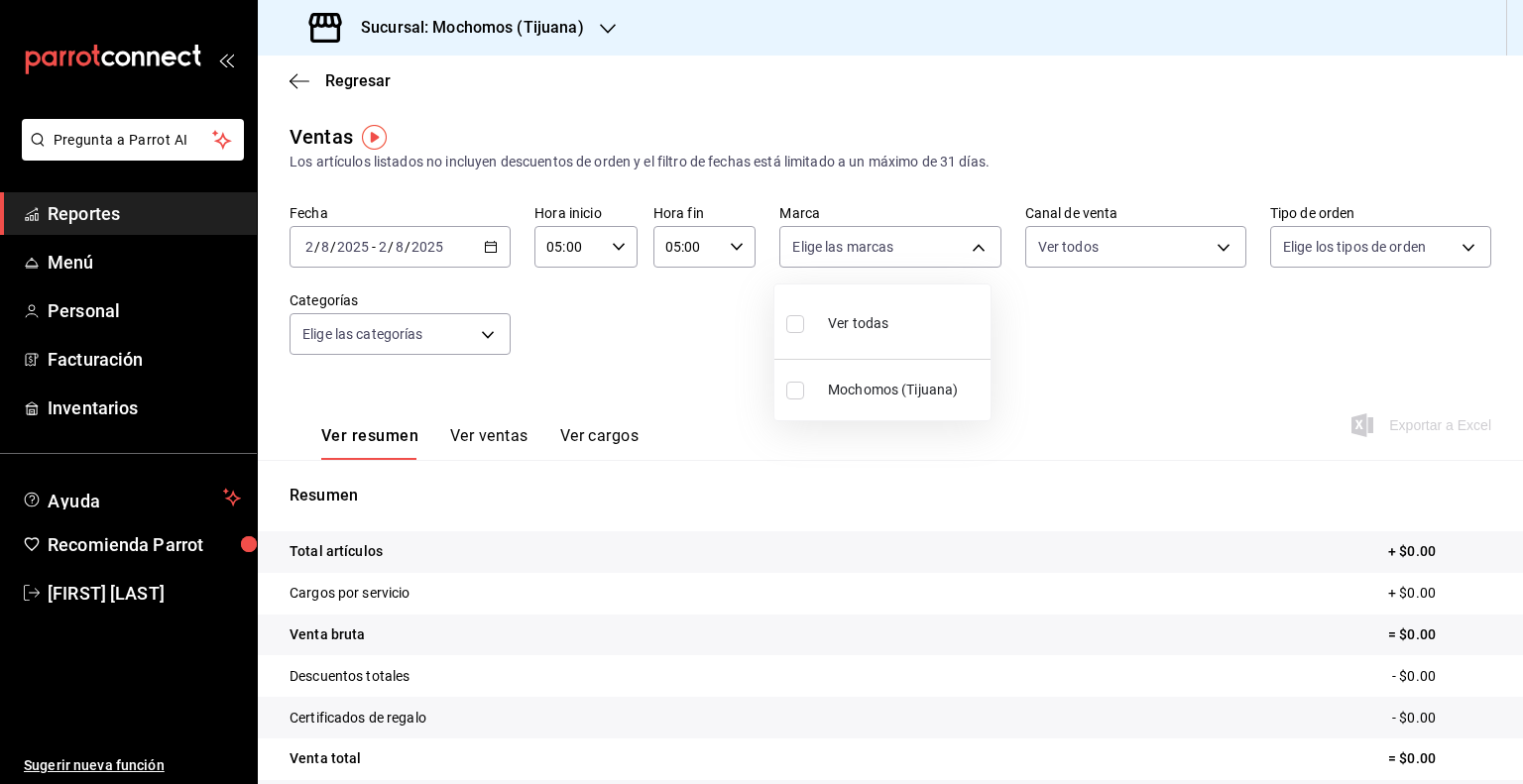 click on "Ver todas" at bounding box center (858, 323) 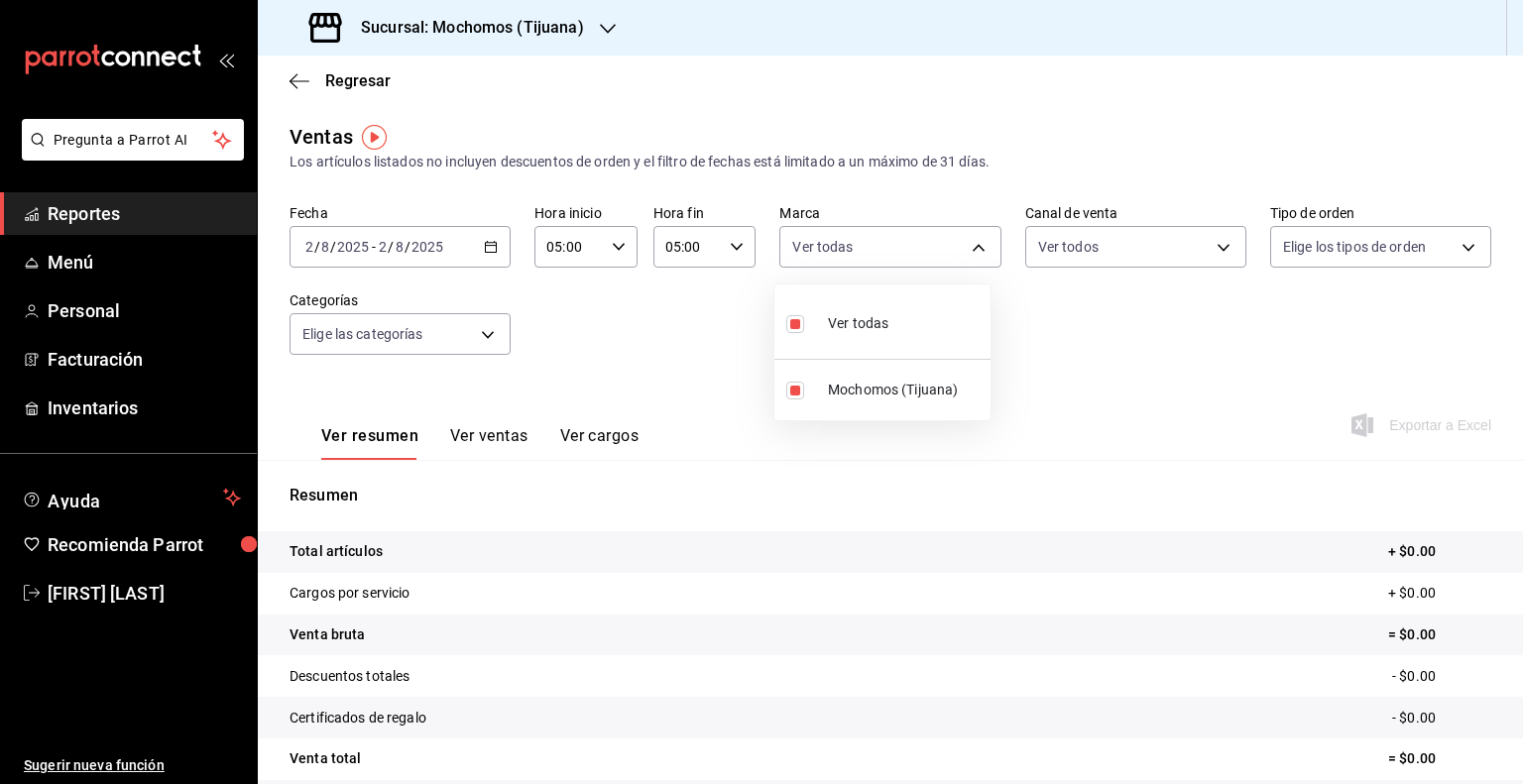 click at bounding box center [762, 392] 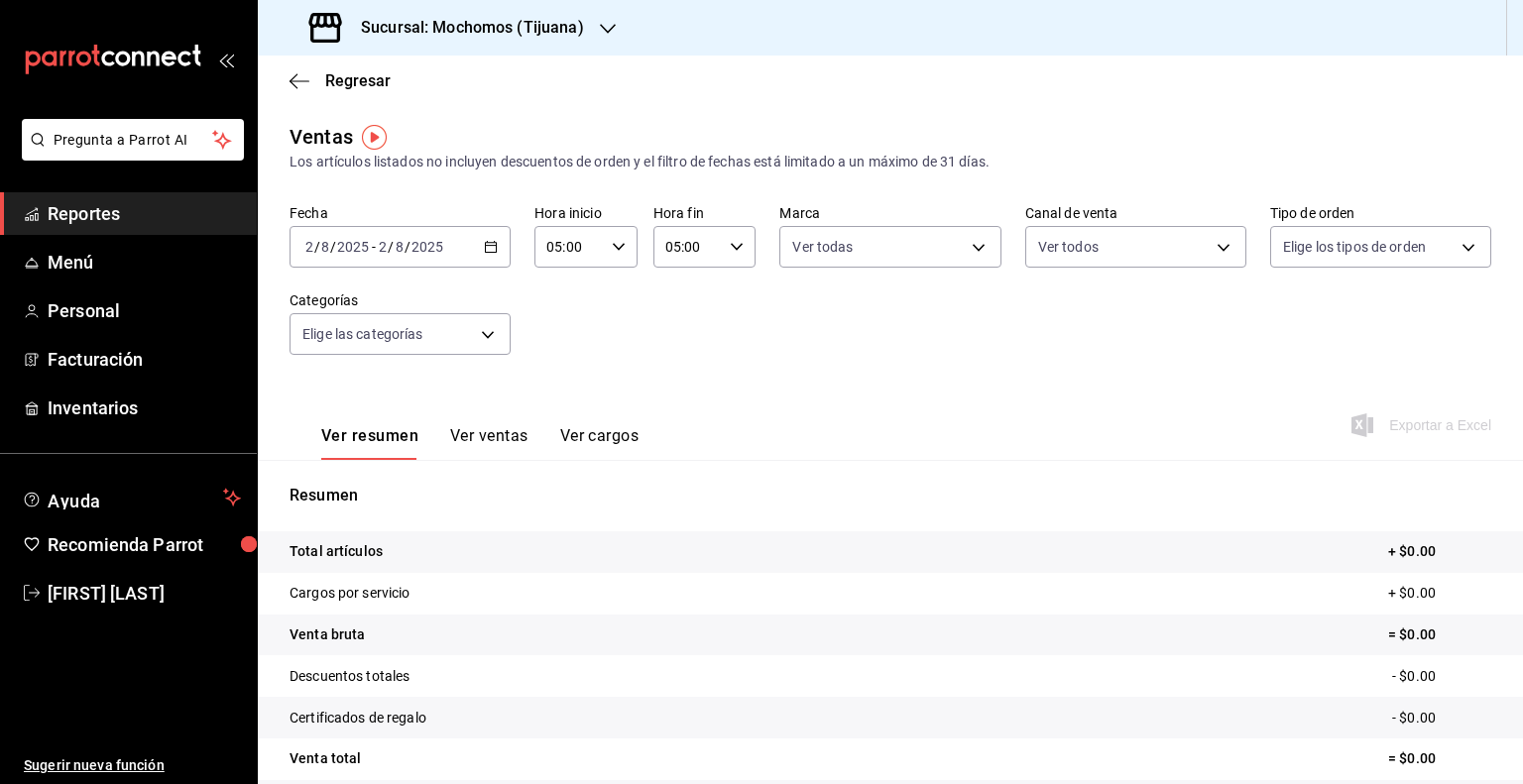 click on "Pregunta a Parrot AI Reportes   Menú   Personal   Facturación   Inventarios   Ayuda Recomienda Parrot   [FIRST] [LAST]   Sugerir nueva función   Sucursal: Mochomos ([CITY]) Regresar Ventas Los artículos listados no incluyen descuentos de orden y el filtro de fechas está limitado a un máximo de 31 días. Fecha [DATE] [DATE] - [DATE] [DATE] Hora inicio [TIME] Hora inicio Hora fin [TIME] Hora fin Marca Ver todas c300ab0f-4e96-434a-ab79-9fec8b673c9f Canal de venta Ver todos PARROT,UBER_EATS,RAPPI,DIDI_FOOD,ONLINE Tipo de orden Elige los tipos de orden Categorías Elige las categorías Ver resumen Ver ventas Ver cargos Exportar a Excel Resumen Total artículos + $0.00 Cargos por servicio + $0.00 Venta bruta = $0.00 Descuentos totales - $0.00 Certificados de regalo - $0.00 Venta total = $0.00 Impuestos - $0.00 Venta neta = $0.00 Pregunta a Parrot AI Reportes   Menú   Personal   Facturación   Inventarios   Ayuda Recomienda Parrot   [FIRST] [LAST]   Sugerir nueva función   Ir a video" at bounding box center (762, 392) 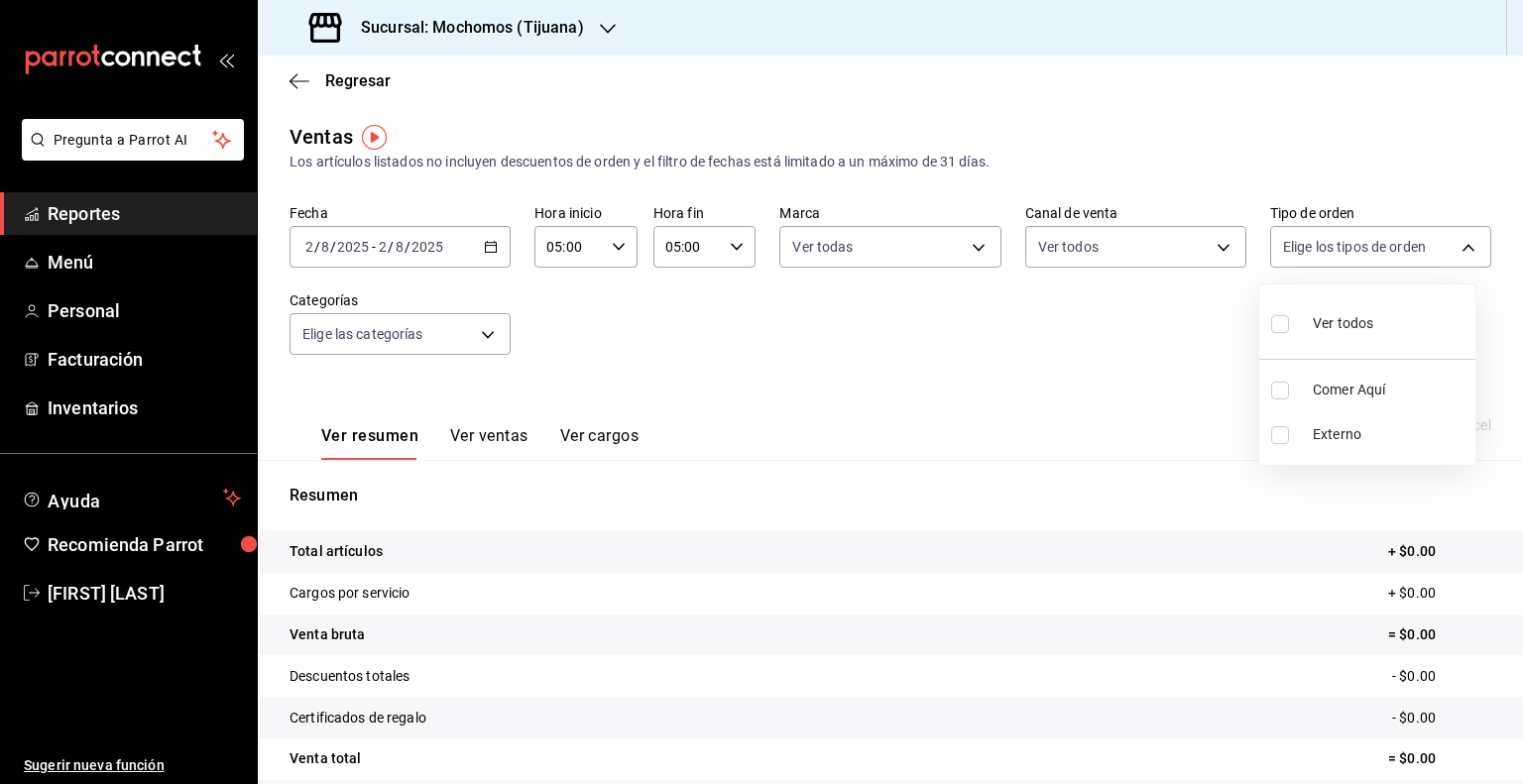 click on "Ver todos" at bounding box center (1367, 321) 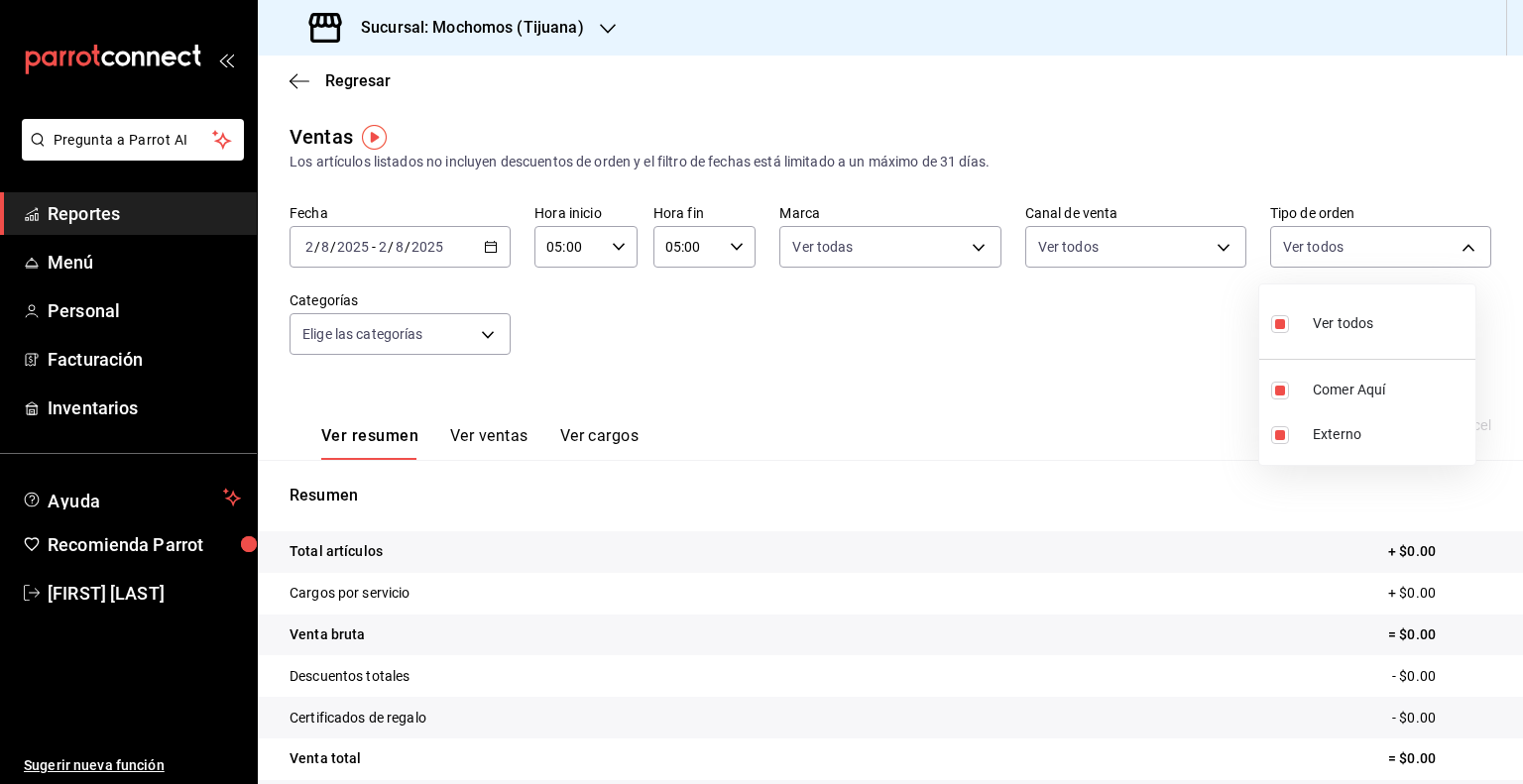 click at bounding box center [762, 392] 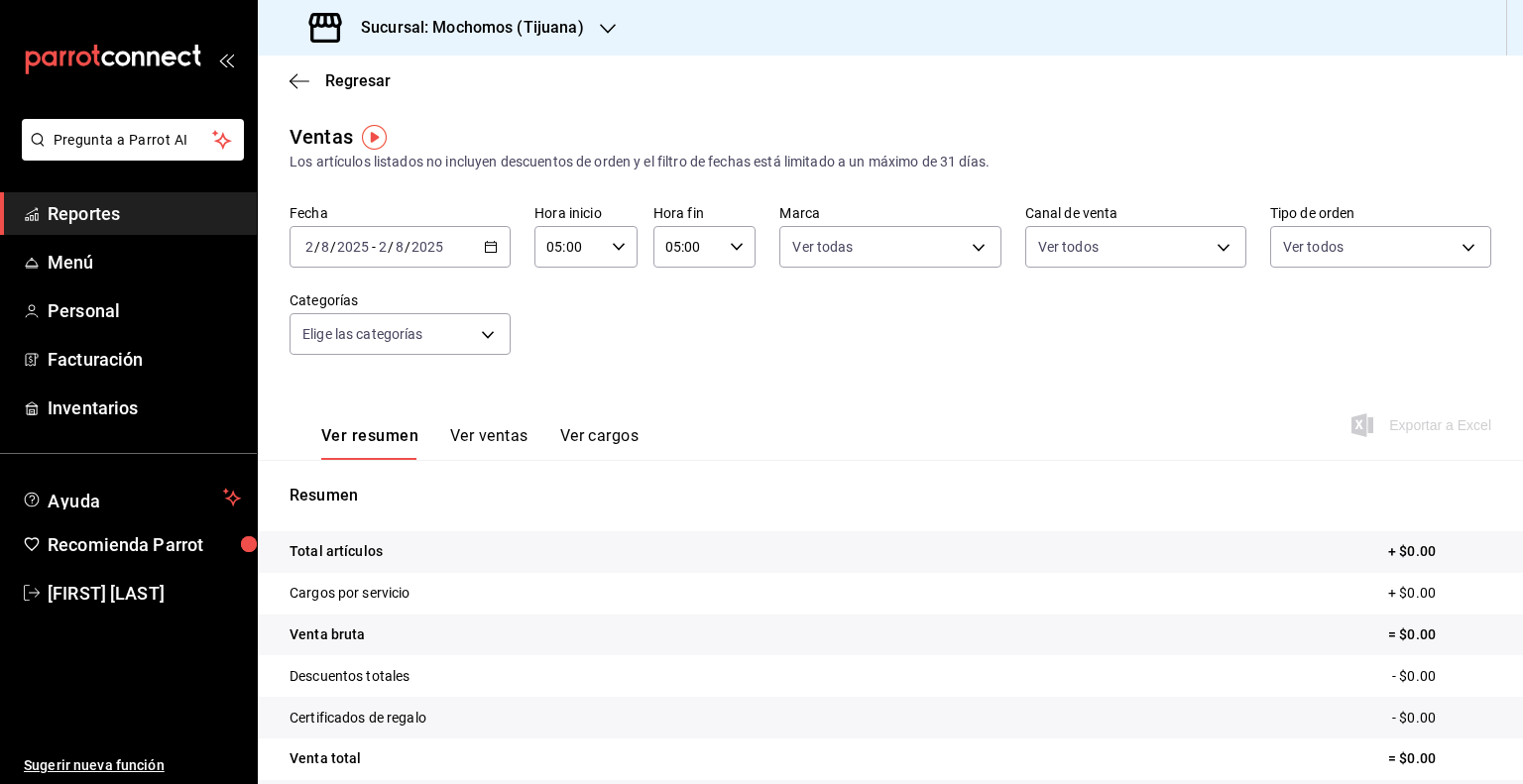 click on "Pregunta a Parrot AI Reportes   Menú   Personal   Facturación   Inventarios   Ayuda Recomienda Parrot   [FIRST] [LAST]   Sugerir nueva función   Sucursal: Mochomos ([CITY]) Regresar Ventas Los artículos listados no incluyen descuentos de orden y el filtro de fechas está limitado a un máximo de 31 días. Fecha [DATE] [DATE] - [DATE] [DATE] Hora inicio [TIME] Hora inicio Hora fin [TIME] Hora fin Marca Ver todas c300ab0f-4e96-434a-ab79-9fec8b673c9f Canal de venta Ver todos PARROT,UBER_EATS,RAPPI,DIDI_FOOD,ONLINE Tipo de orden Ver todas 59fdec9d-7e45-44f1-b527-5416629fe4e9,EXTERNAL Categorías Elige las categorías Ver resumen Ver ventas Ver cargos Exportar a Excel Resumen Total artículos + $0.00 Cargos por servicio + $0.00 Venta bruta = $0.00 Descuentos totales - $0.00 Certificados de regalo - $0.00 Venta total = $0.00 Impuestos - $0.00 Venta neta = $0.00 Pregunta a Parrot AI Reportes   Menú   Personal   Facturación   Inventarios   Ayuda Recomienda Parrot   [FIRST] [LAST]" at bounding box center [762, 392] 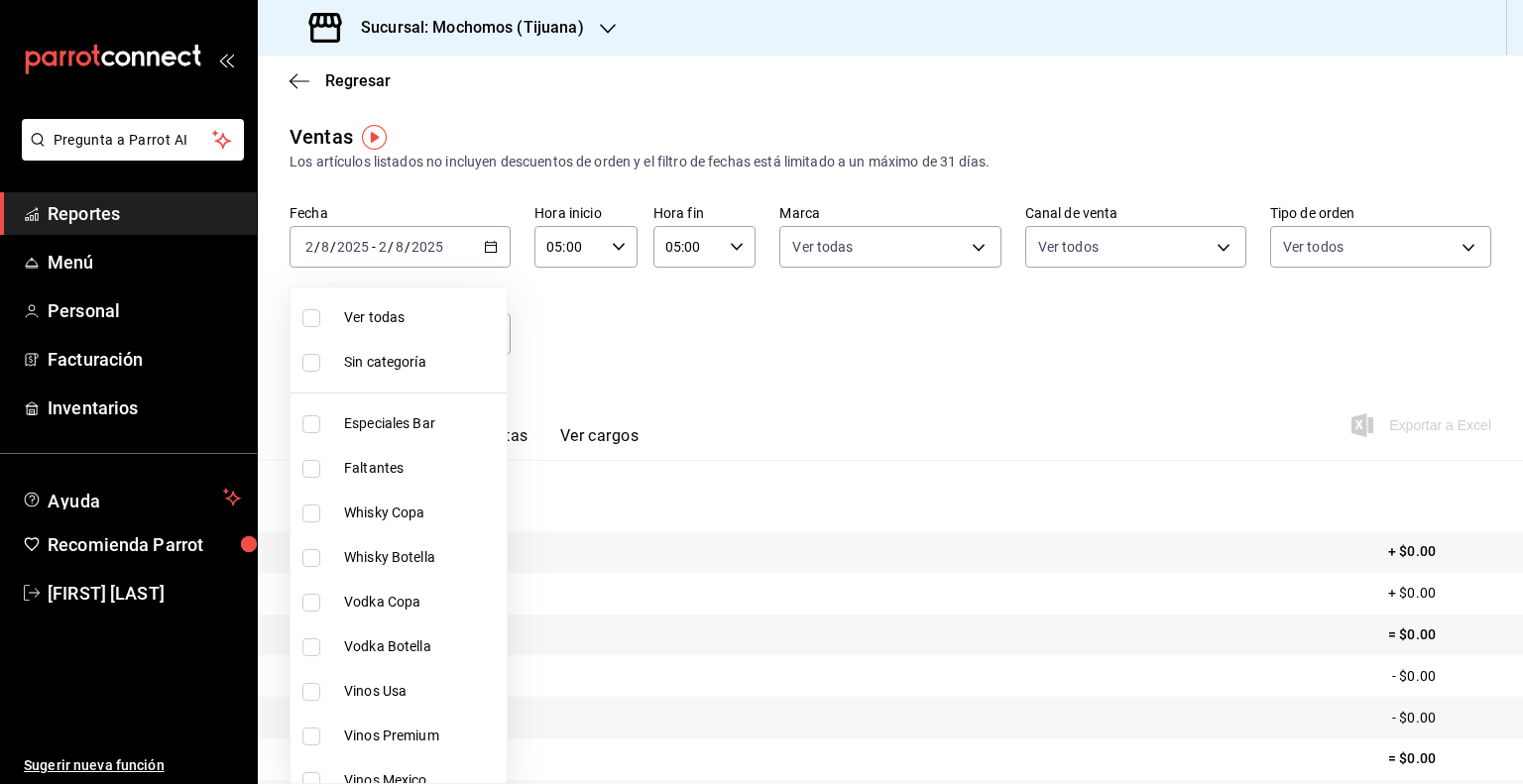 click on "Ver todas" at bounding box center [399, 317] 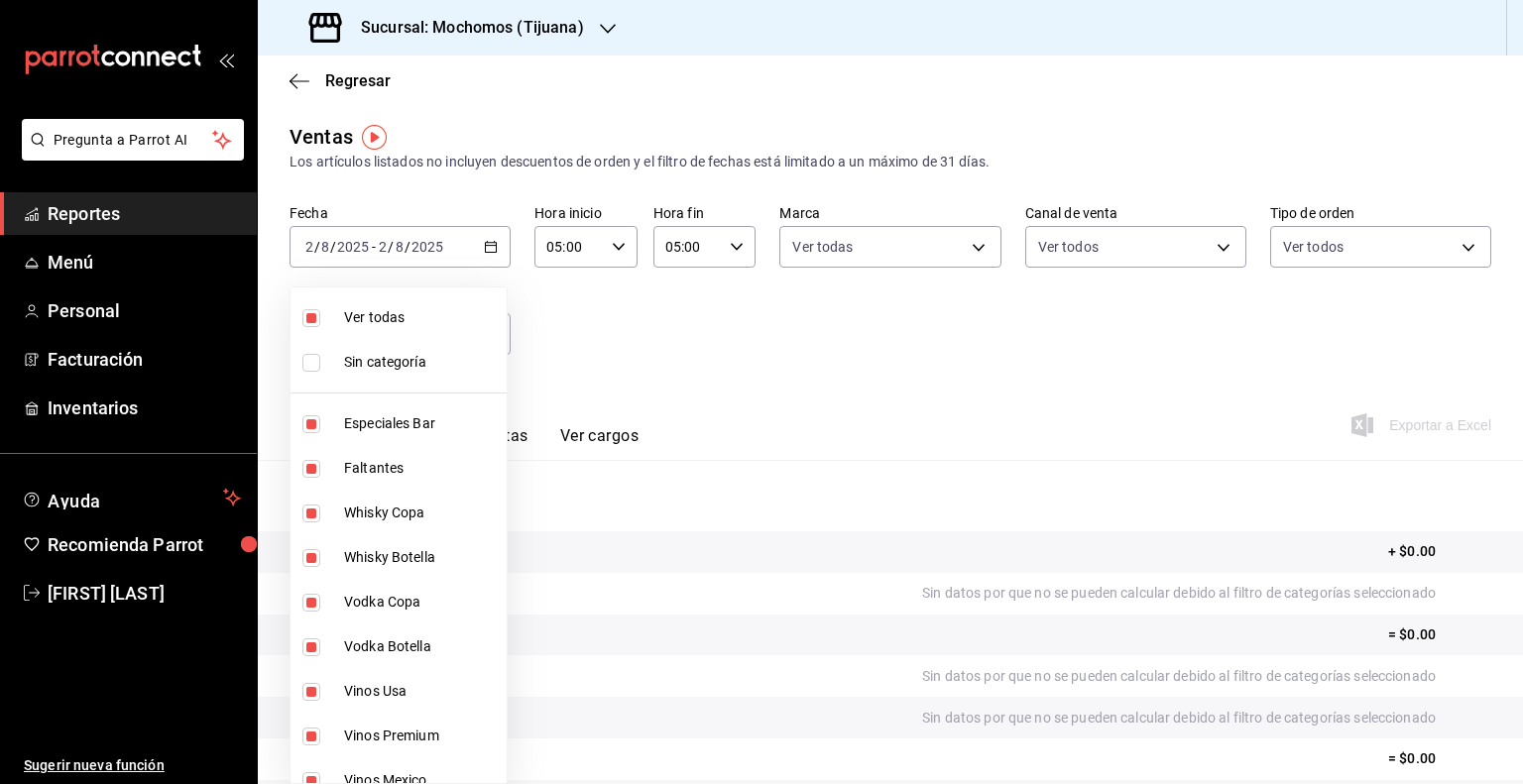drag, startPoint x: 1430, startPoint y: 427, endPoint x: 1047, endPoint y: 438, distance: 383.1579 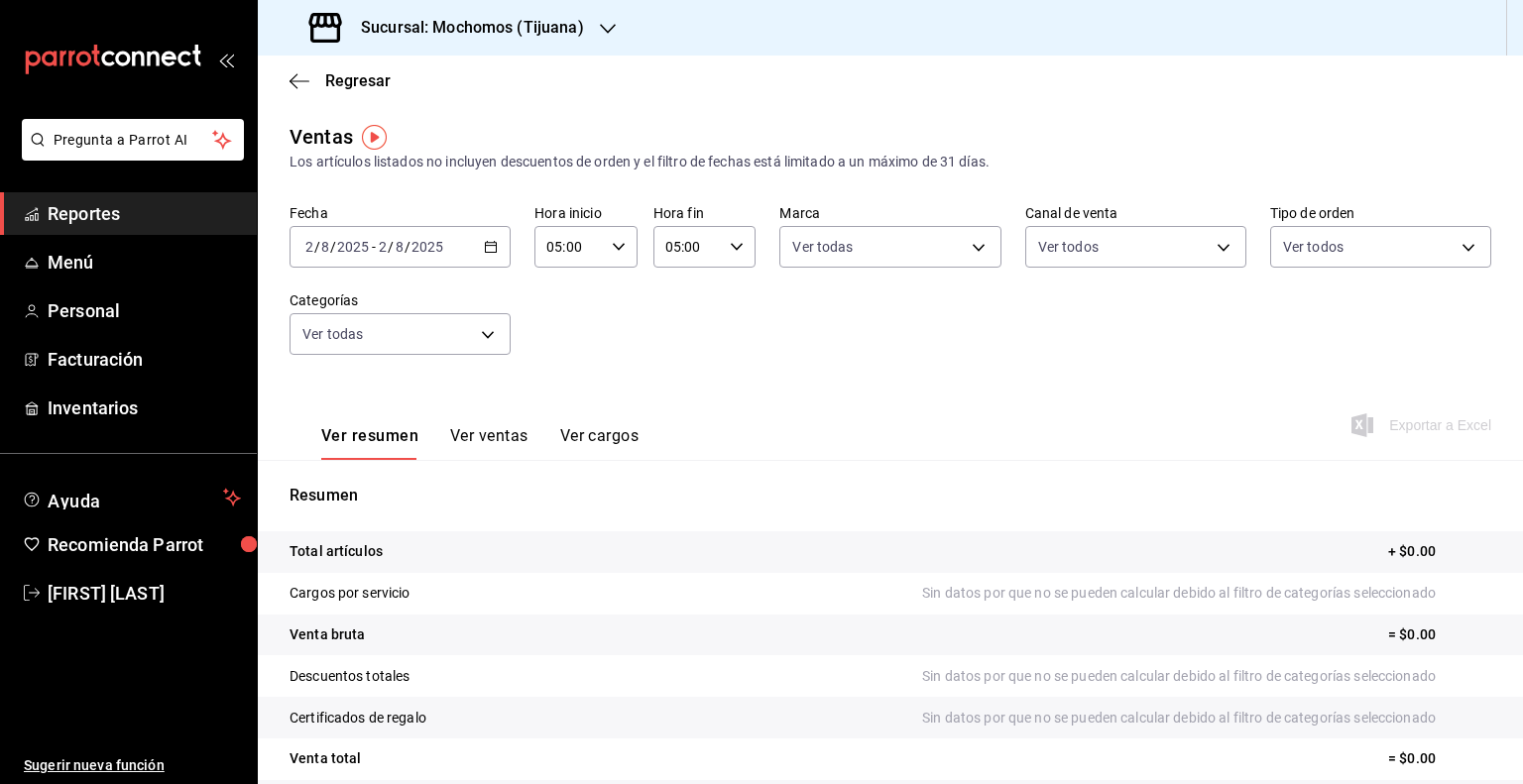 click on "2025-08-02 2 / 8 / 2025 - 2025-08-02 2 / 8 / 2025" at bounding box center (400, 247) 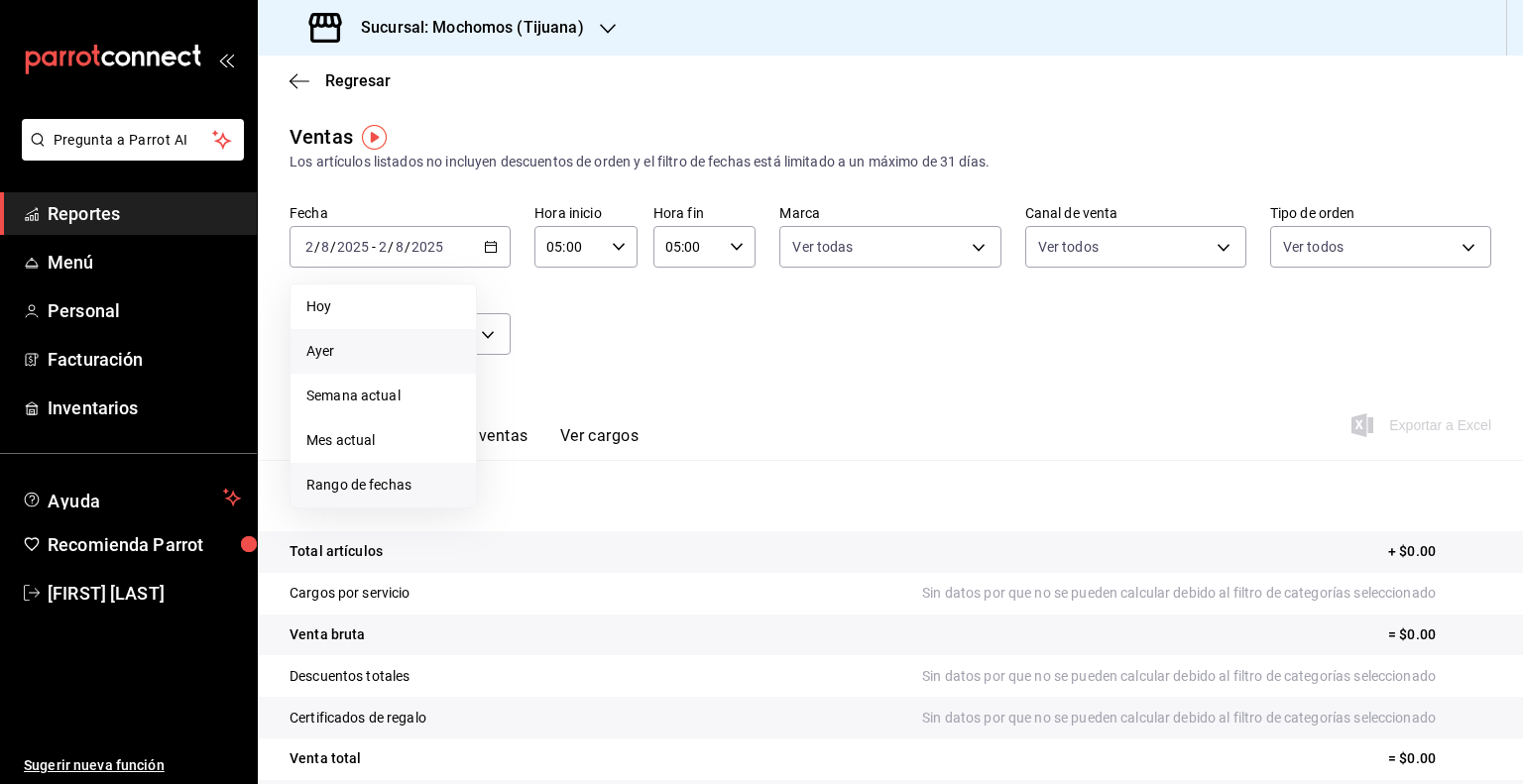 click on "Rango de fechas" at bounding box center [383, 485] 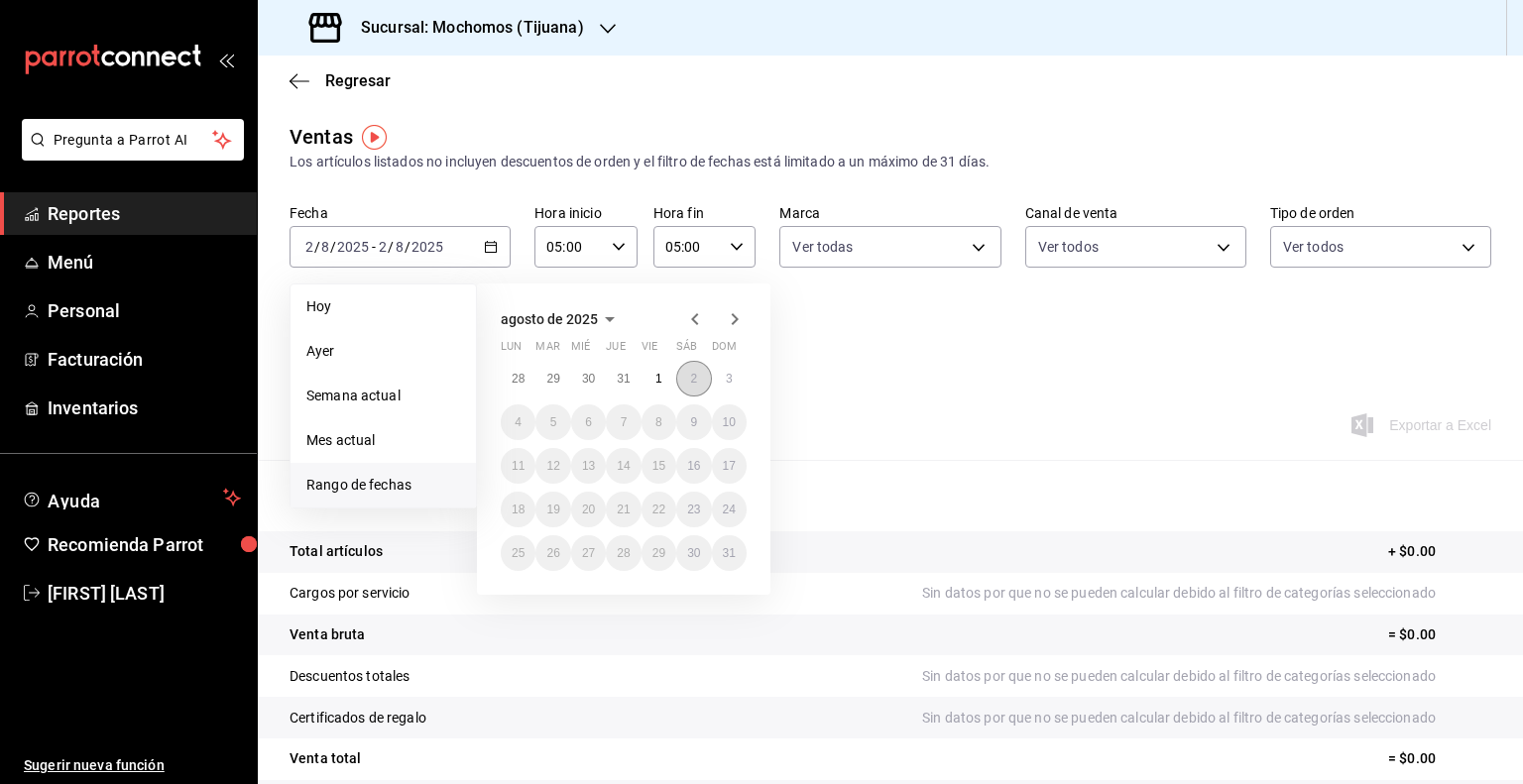 click on "2" at bounding box center (693, 379) 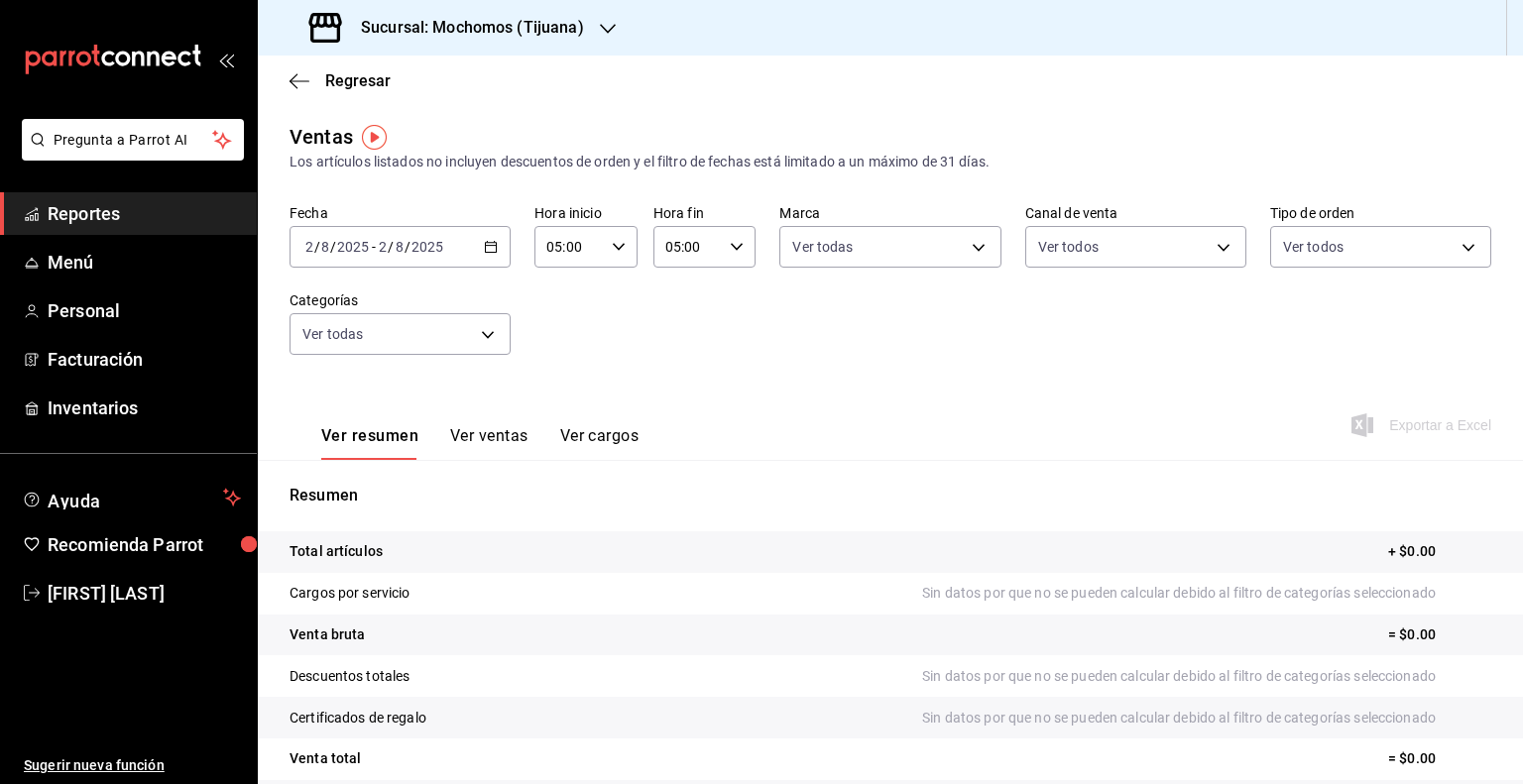 click on "Fecha [DATE] [DATE] - [DATE] [DATE] Hora inicio [TIME] Hora inicio Hora fin [TIME] Hora fin Marca Ver todas c300ab0f-4e96-434a-ab79-9fec8b673c9f Canal de venta Ver todos PARROT,UBER_EATS,RAPPI,DIDI_FOOD,ONLINE Tipo de orden Ver todas" at bounding box center [890, 291] 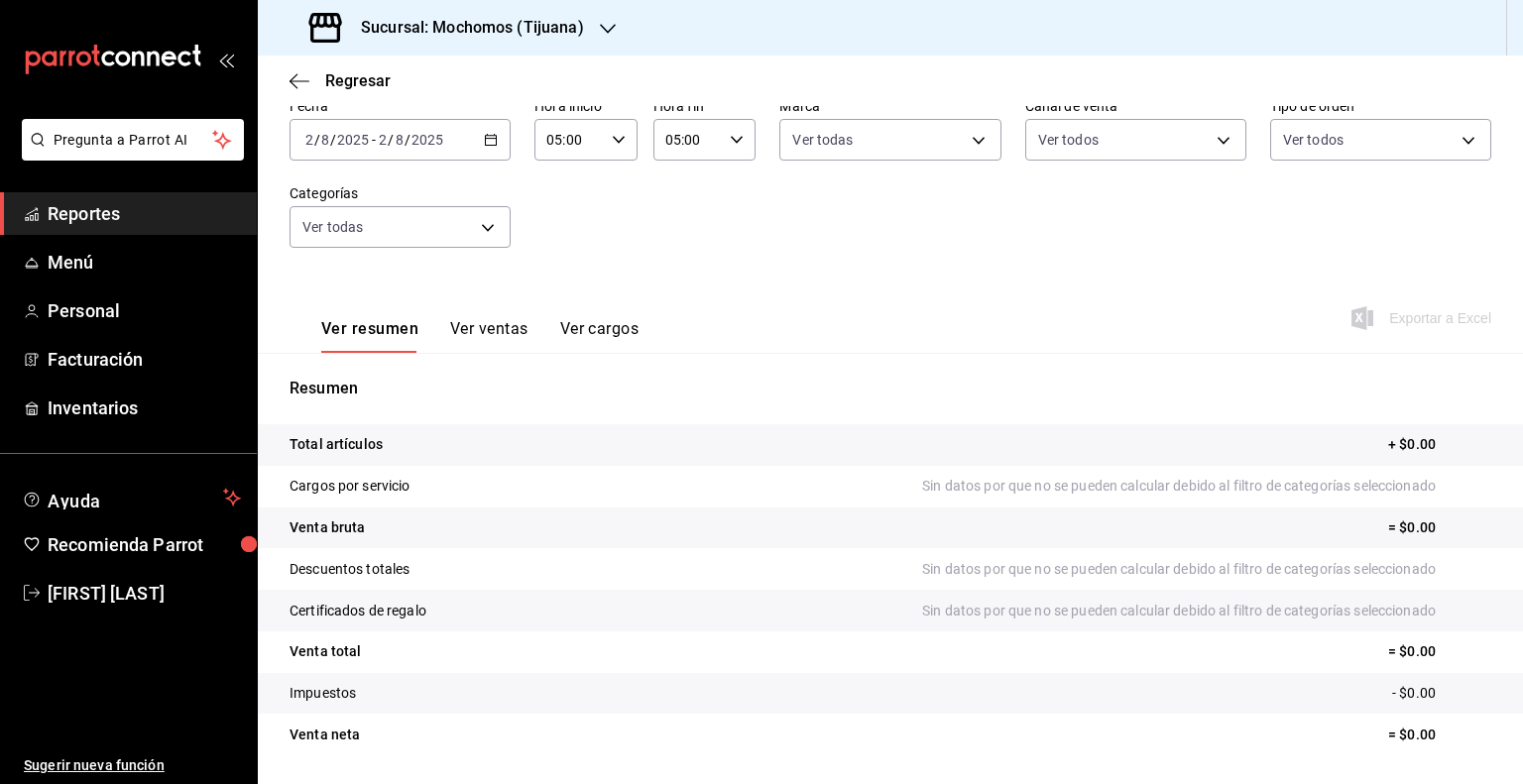 scroll, scrollTop: 109, scrollLeft: 0, axis: vertical 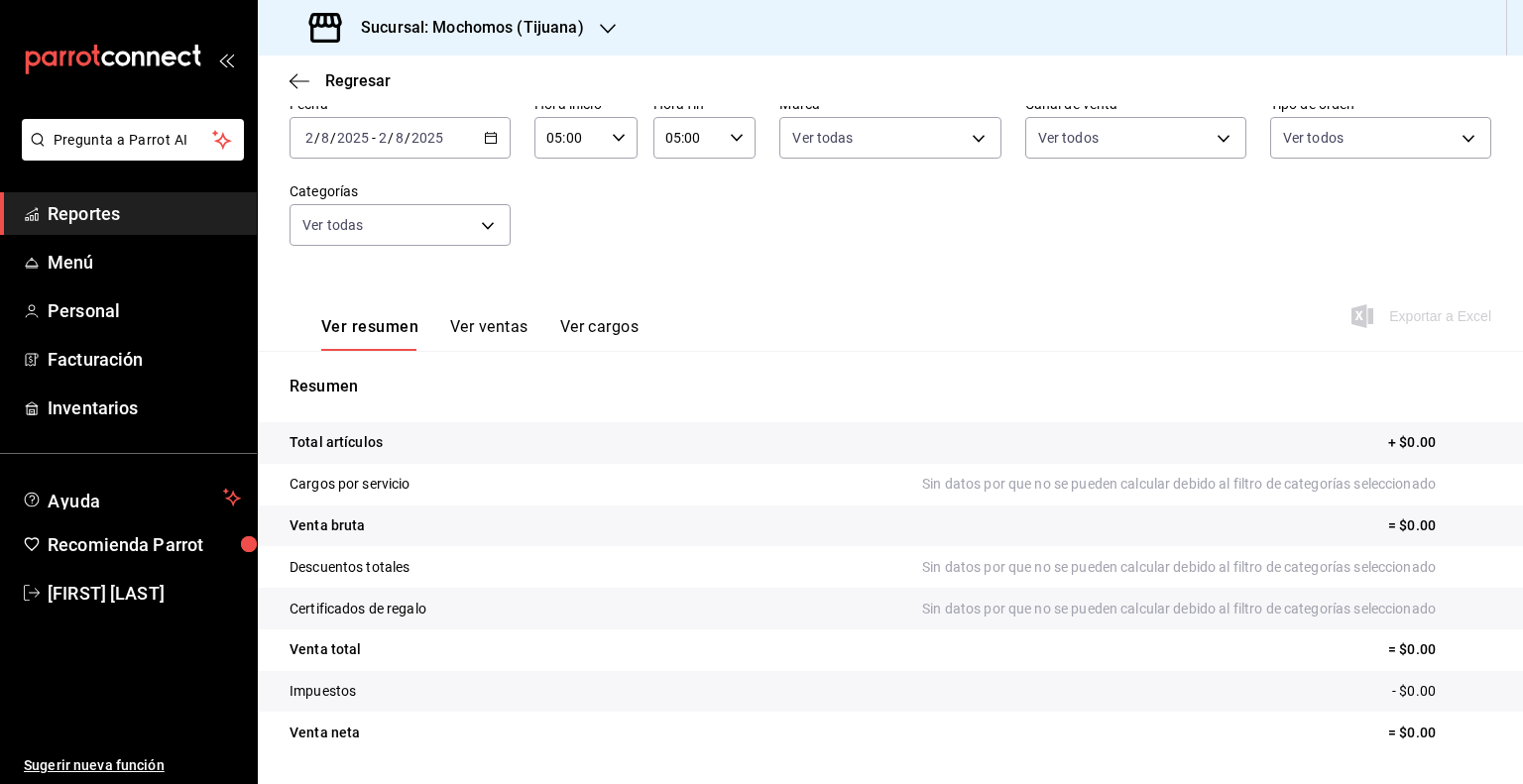 click on "Ver ventas" at bounding box center (489, 334) 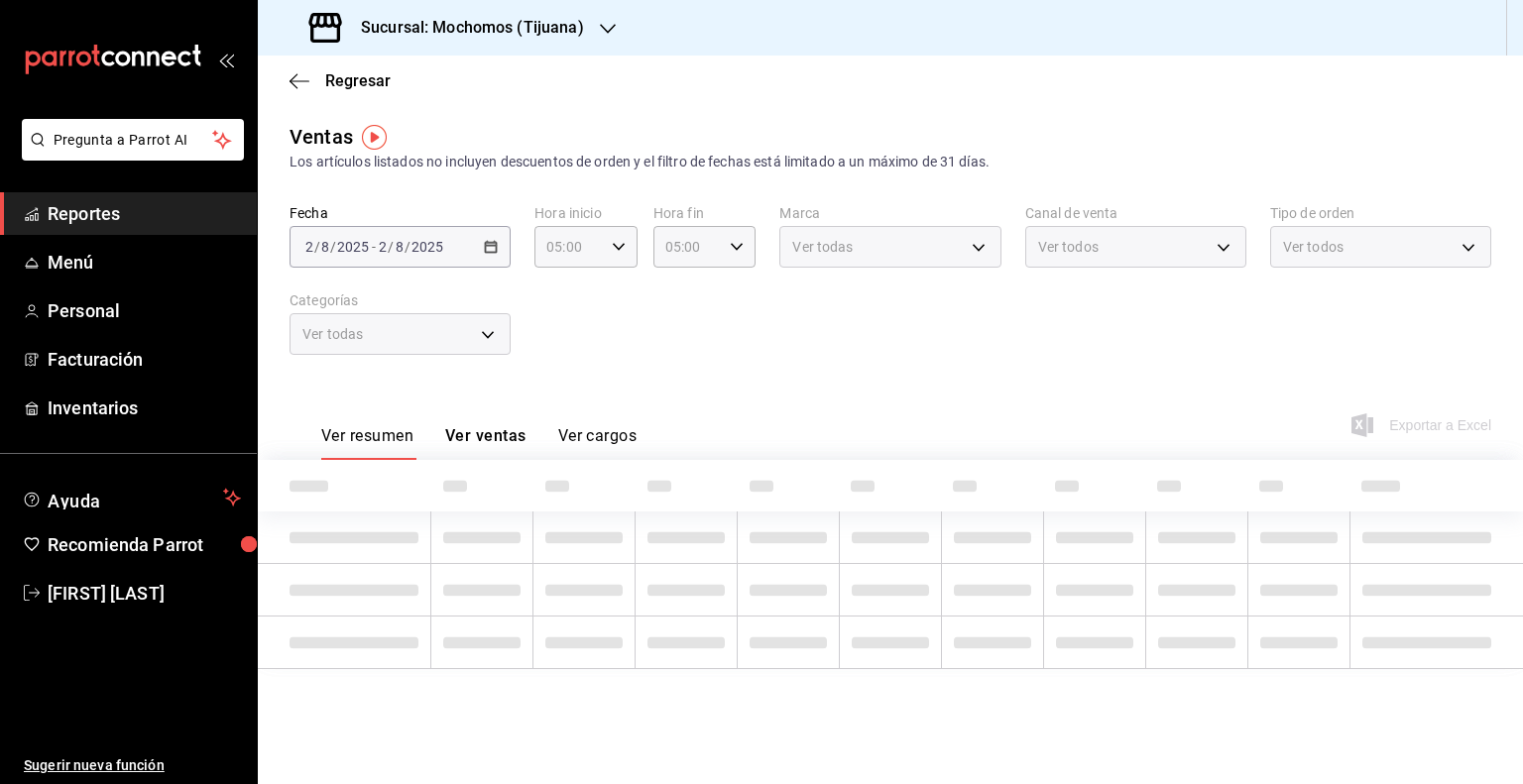 scroll, scrollTop: 0, scrollLeft: 0, axis: both 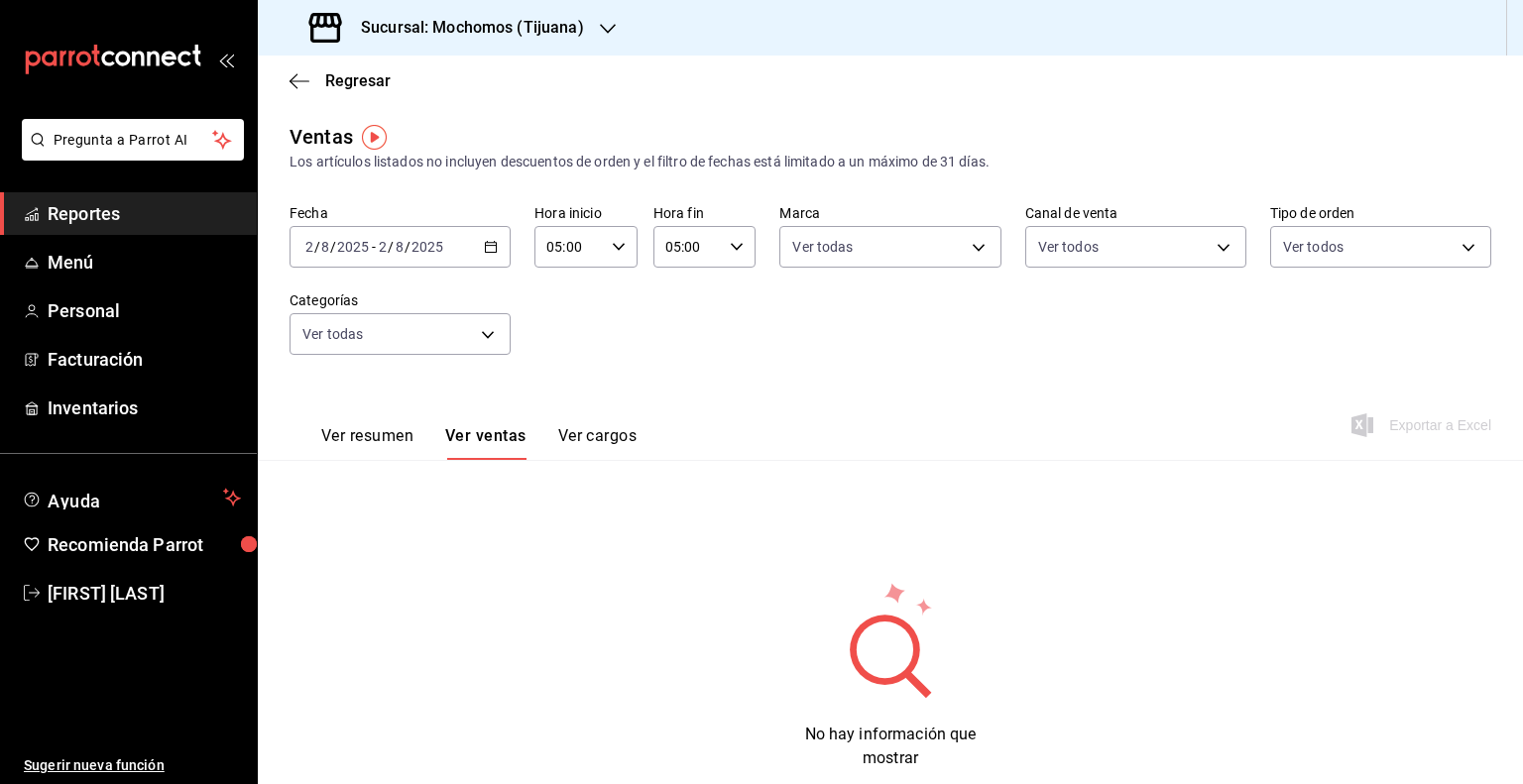 click on "Ver resumen" at bounding box center [367, 443] 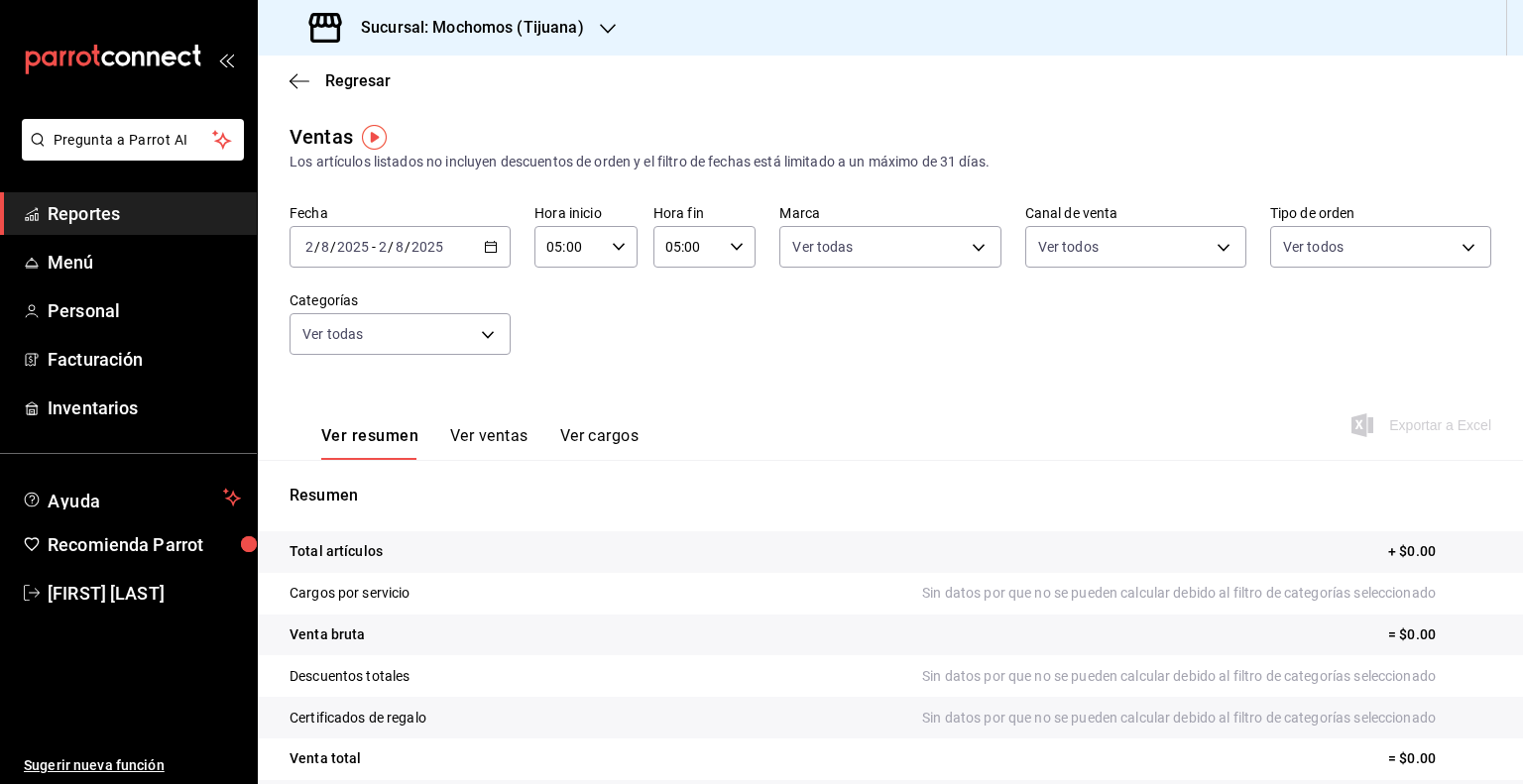click on "Exportar a Excel" at bounding box center [1423, 425] 